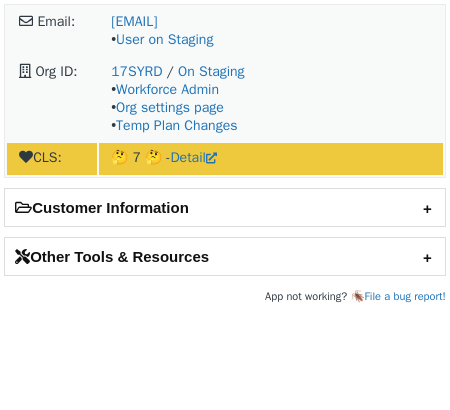 scroll, scrollTop: 0, scrollLeft: 0, axis: both 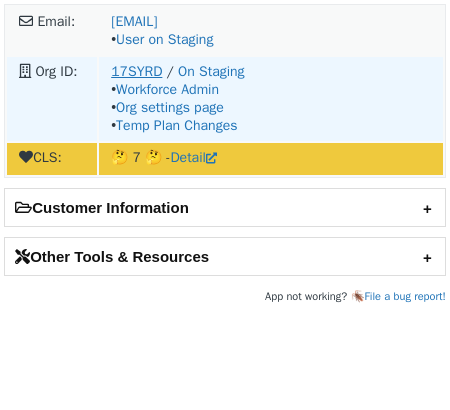 click on "17SYRD" at bounding box center [136, 71] 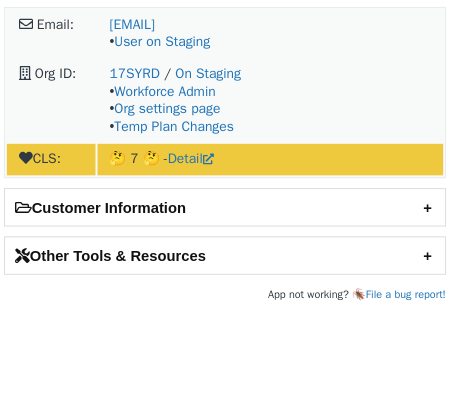 scroll, scrollTop: 0, scrollLeft: 0, axis: both 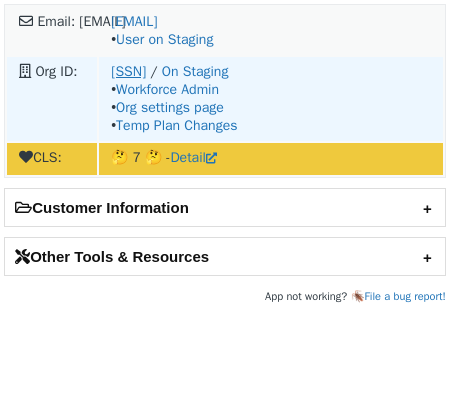 click on "S73SG" at bounding box center [128, 71] 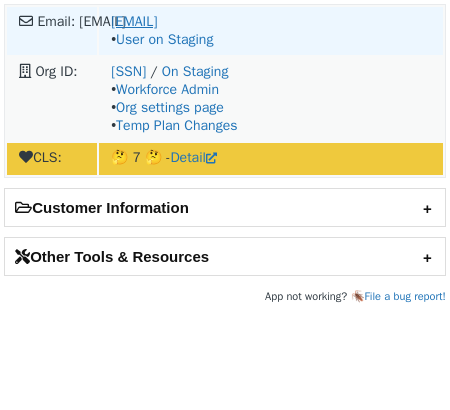 click on "rrafi@australianunity.com.au" at bounding box center (134, 21) 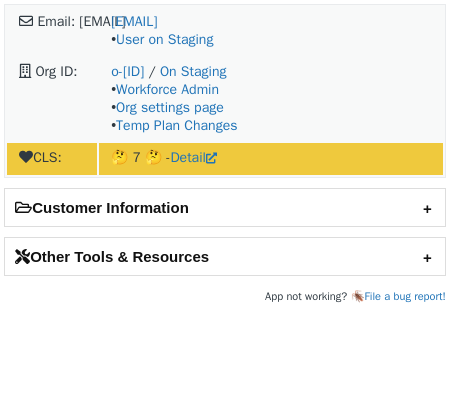 scroll, scrollTop: 0, scrollLeft: 0, axis: both 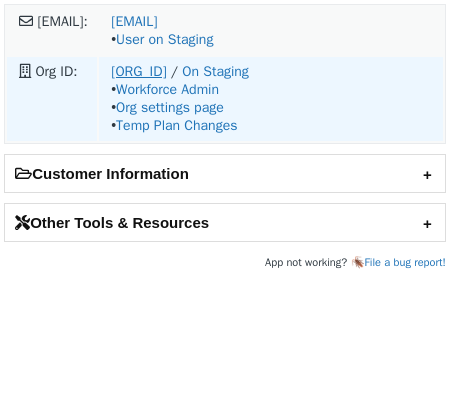 click on "o-19Q29F-na1" at bounding box center (138, 71) 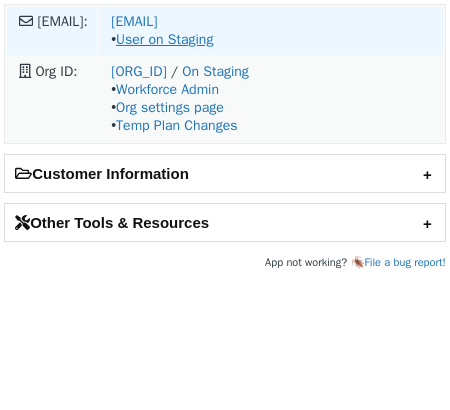 click on "User on Staging" at bounding box center [164, 39] 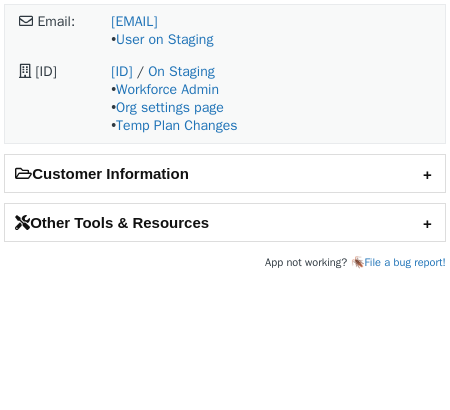scroll, scrollTop: 0, scrollLeft: 0, axis: both 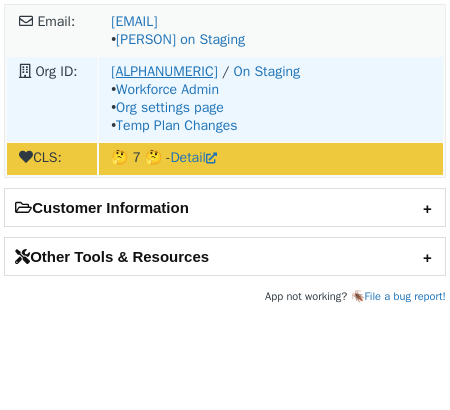 click on "o-1GT1EW-na1" at bounding box center (164, 71) 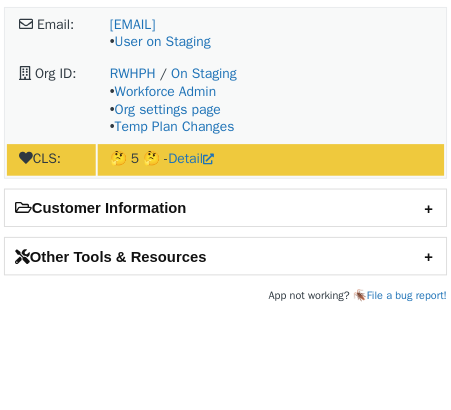 scroll, scrollTop: 0, scrollLeft: 0, axis: both 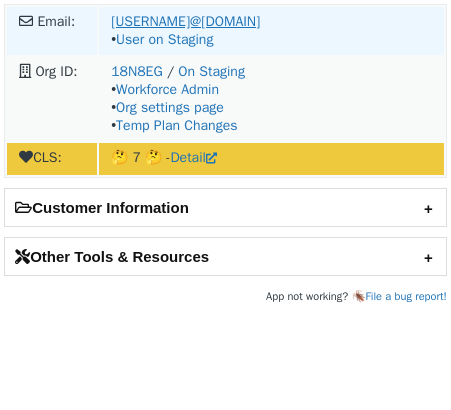 click on "[USERNAME]@[DOMAIN]" at bounding box center (185, 21) 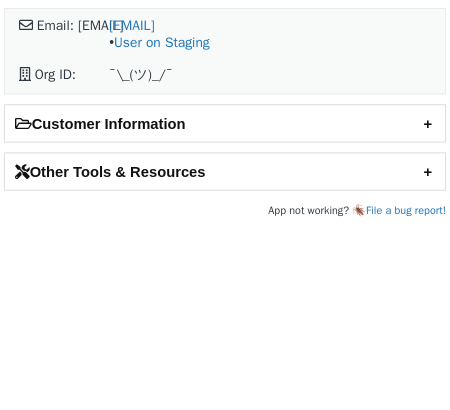 scroll, scrollTop: 0, scrollLeft: 0, axis: both 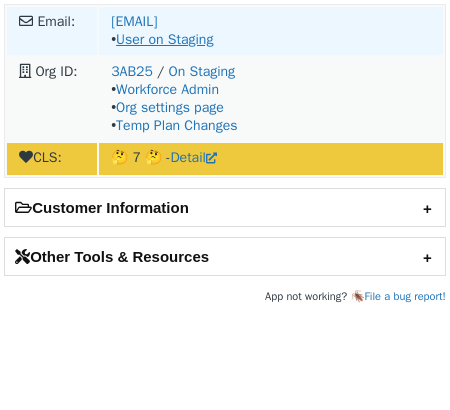 click on "User on Staging" at bounding box center [164, 39] 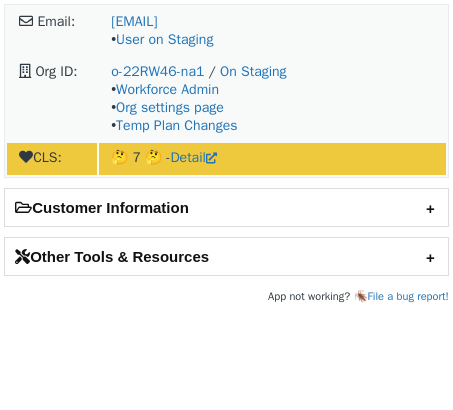 scroll, scrollTop: 0, scrollLeft: 0, axis: both 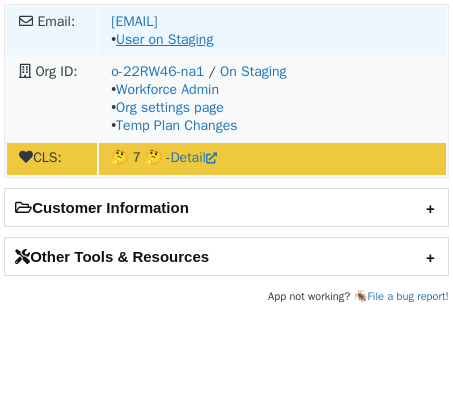 click on "User on Staging" at bounding box center [164, 39] 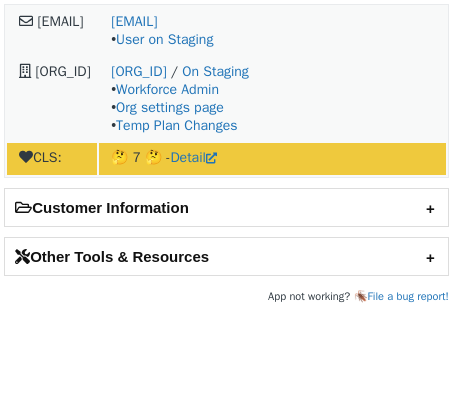 scroll, scrollTop: 0, scrollLeft: 0, axis: both 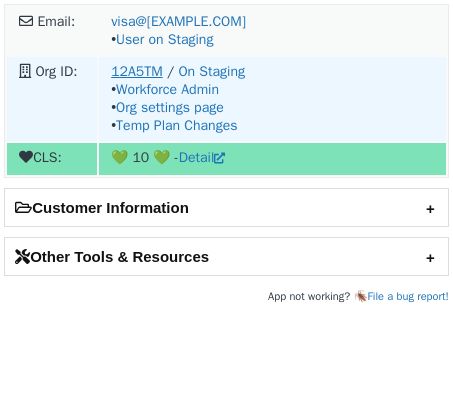 click on "12A5TM" at bounding box center [137, 71] 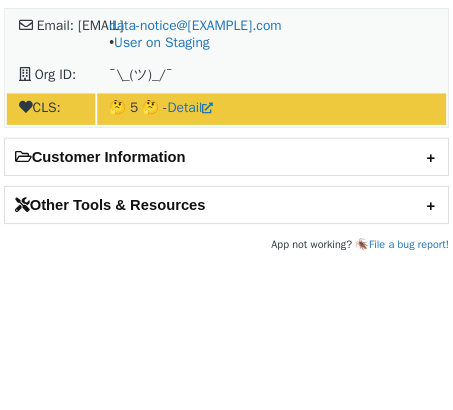 scroll, scrollTop: 0, scrollLeft: 0, axis: both 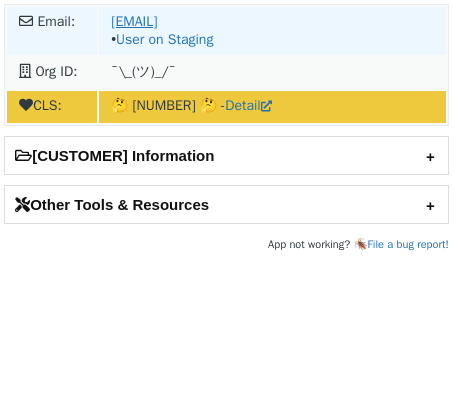 click on "[EMAIL]" at bounding box center (134, 21) 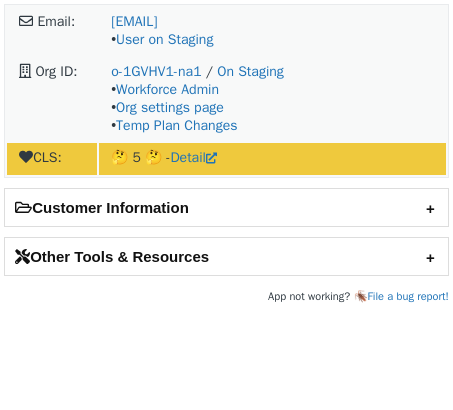 scroll, scrollTop: 0, scrollLeft: 0, axis: both 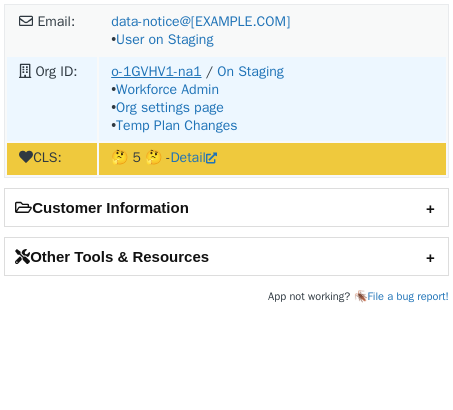 click on "o-1GVHV1-na1" at bounding box center (156, 71) 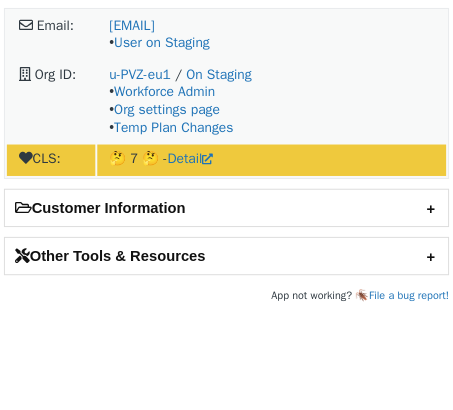 scroll, scrollTop: 0, scrollLeft: 0, axis: both 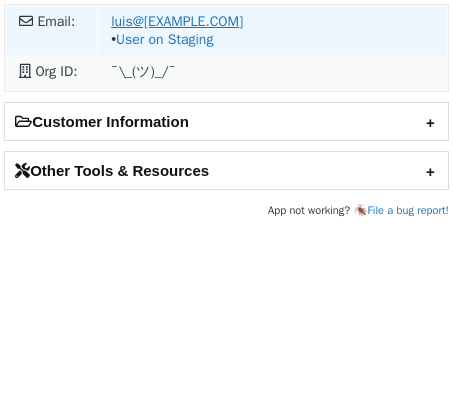 click on "luis@just-ly.com" at bounding box center [177, 21] 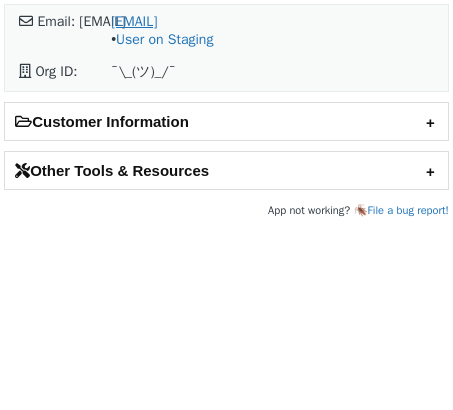 scroll, scrollTop: 0, scrollLeft: 0, axis: both 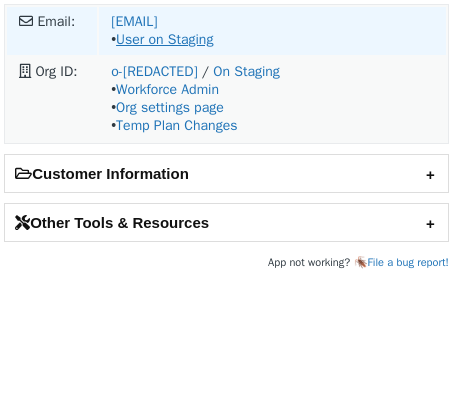 click on "User on Staging" at bounding box center [164, 39] 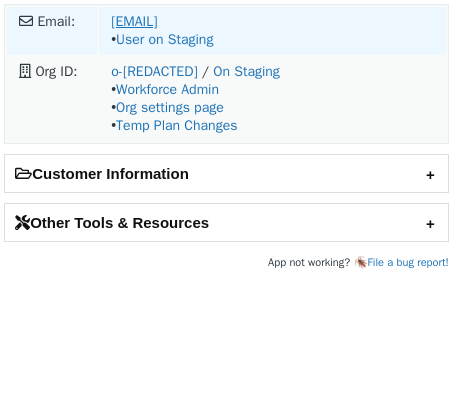 click on "luis@just-ly.com" at bounding box center [134, 21] 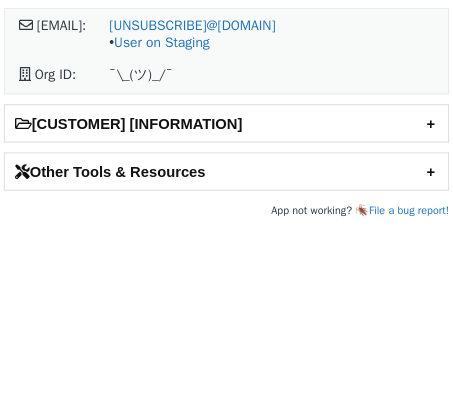 scroll, scrollTop: 0, scrollLeft: 0, axis: both 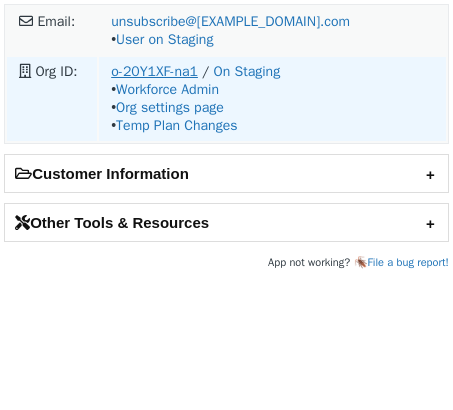 click on "o-20Y1XF-na1" at bounding box center [154, 71] 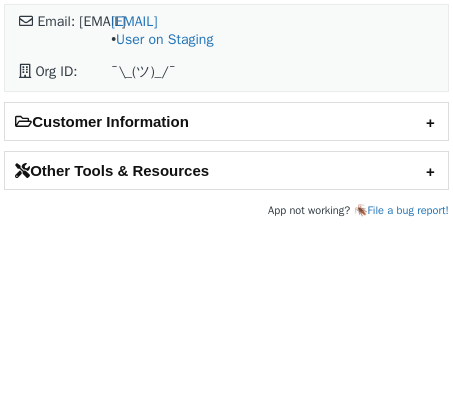 scroll, scrollTop: 0, scrollLeft: 0, axis: both 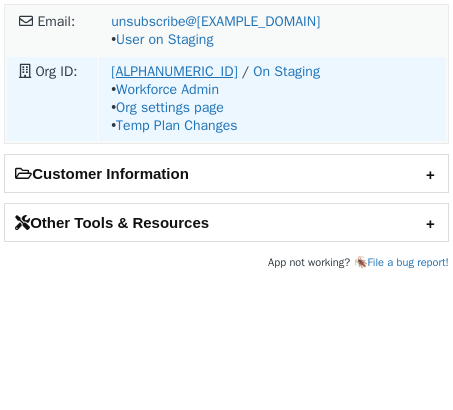 click on "o-20Y1XF-na1" at bounding box center [174, 71] 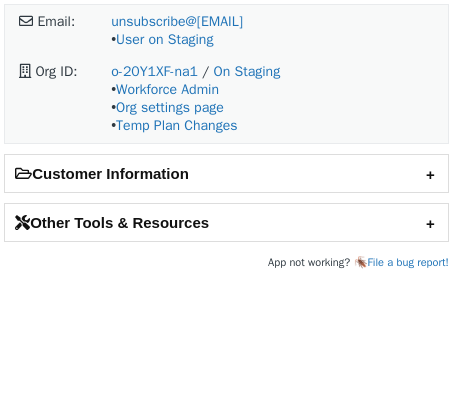 scroll, scrollTop: 0, scrollLeft: 0, axis: both 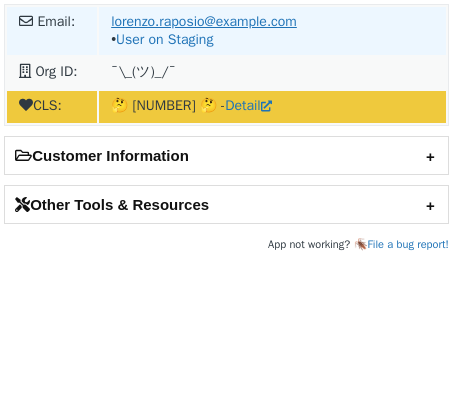 click on "[USERNAME]@[DOMAIN].com" at bounding box center (204, 21) 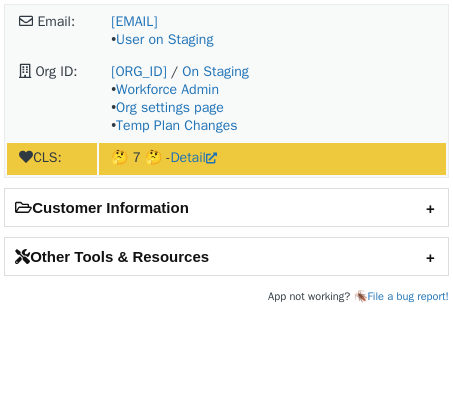 scroll, scrollTop: 0, scrollLeft: 0, axis: both 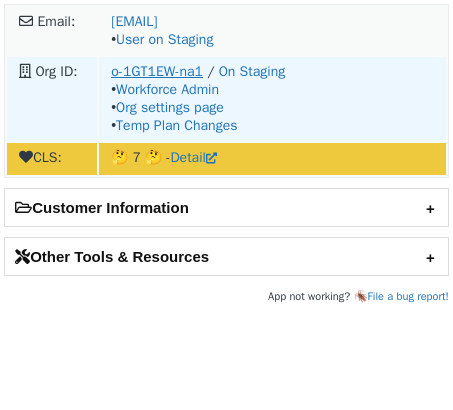 click on "o-1GT1EW-na1" at bounding box center [157, 71] 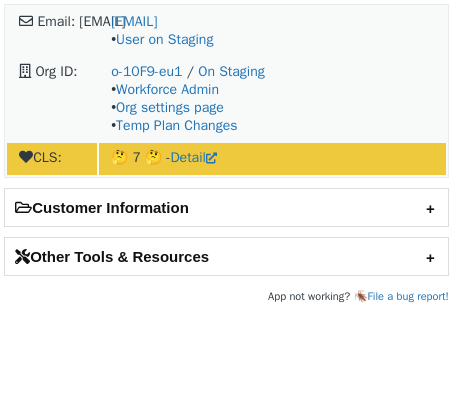 scroll, scrollTop: 0, scrollLeft: 0, axis: both 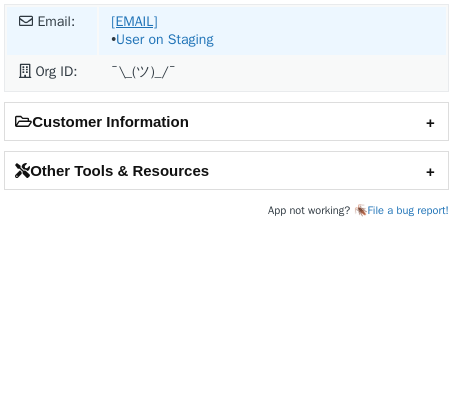 click on "joi_sims@gap.com" at bounding box center (134, 21) 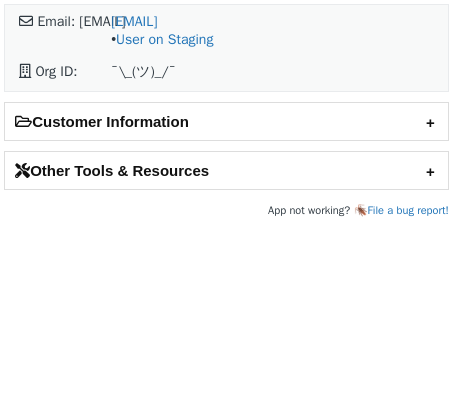 scroll, scrollTop: 0, scrollLeft: 0, axis: both 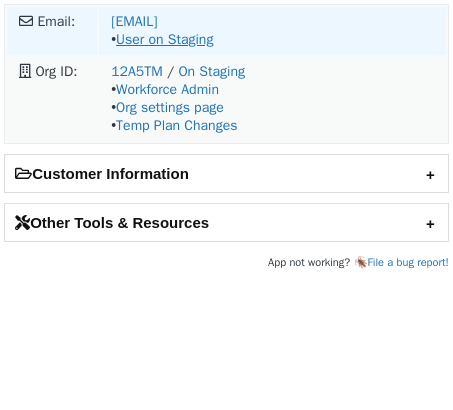click on "User on Staging" at bounding box center (164, 39) 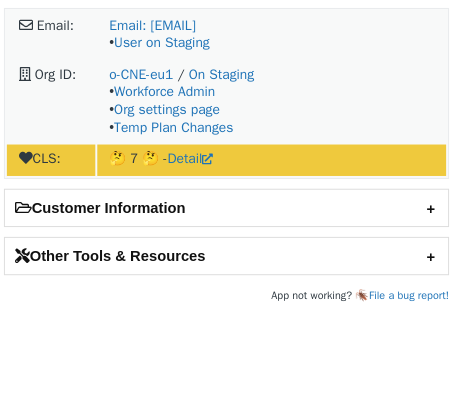 scroll, scrollTop: 0, scrollLeft: 0, axis: both 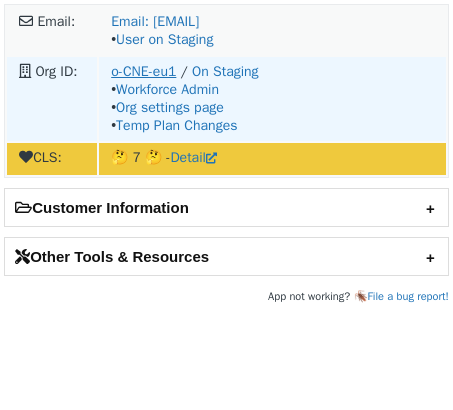 click on "o-CNE-eu1" at bounding box center (143, 71) 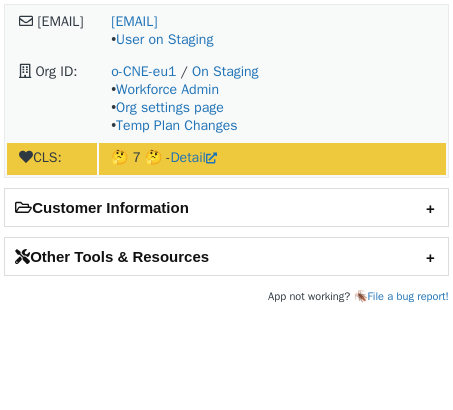 scroll, scrollTop: 0, scrollLeft: 0, axis: both 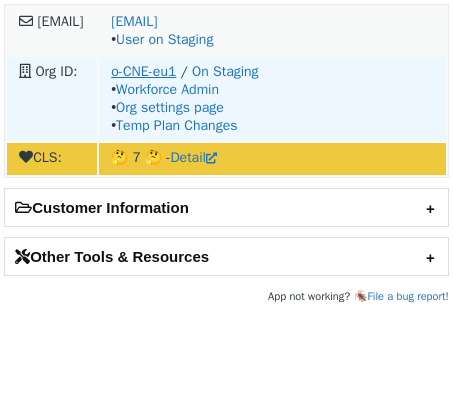 click on "o-CNE-eu1" at bounding box center (143, 71) 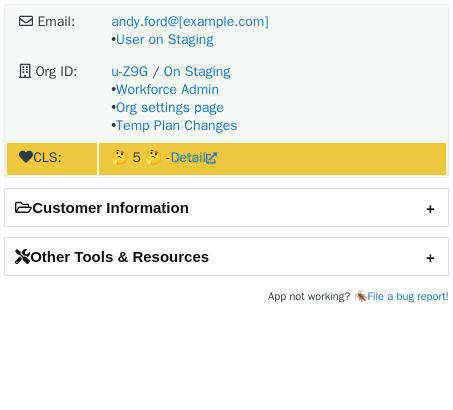 scroll, scrollTop: 0, scrollLeft: 0, axis: both 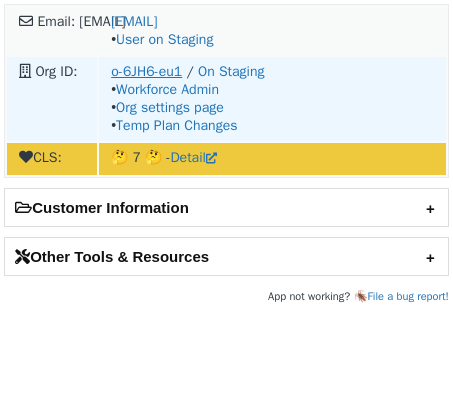 click on "o-6JH6-eu1" at bounding box center [146, 71] 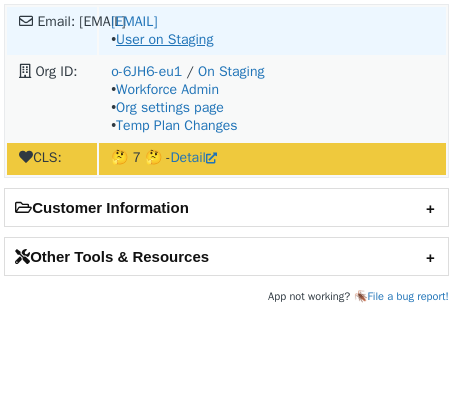 click on "User on Staging" at bounding box center (164, 39) 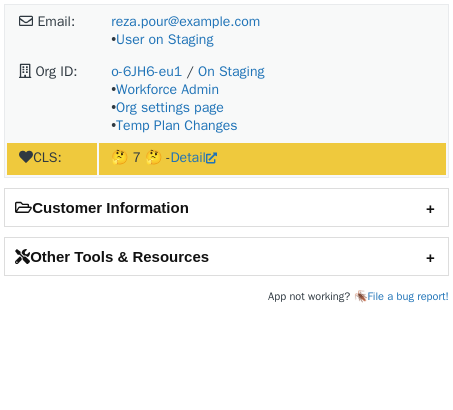 scroll, scrollTop: 0, scrollLeft: 0, axis: both 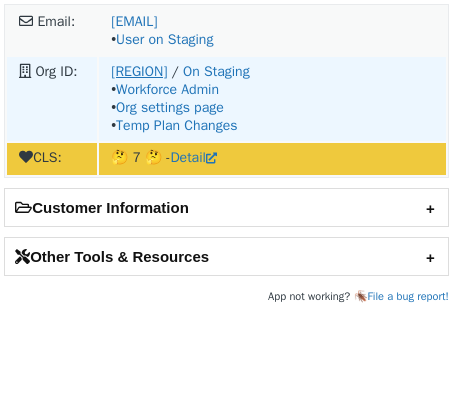 click on "o-CNE-eu1" at bounding box center (139, 71) 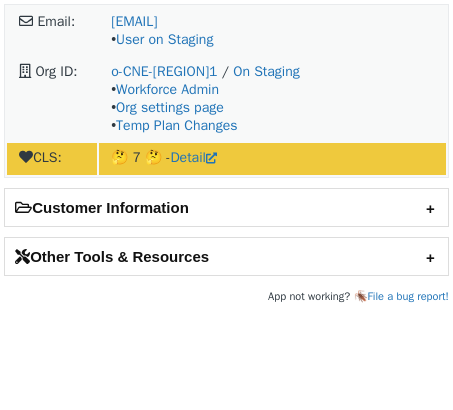 scroll, scrollTop: 0, scrollLeft: 0, axis: both 